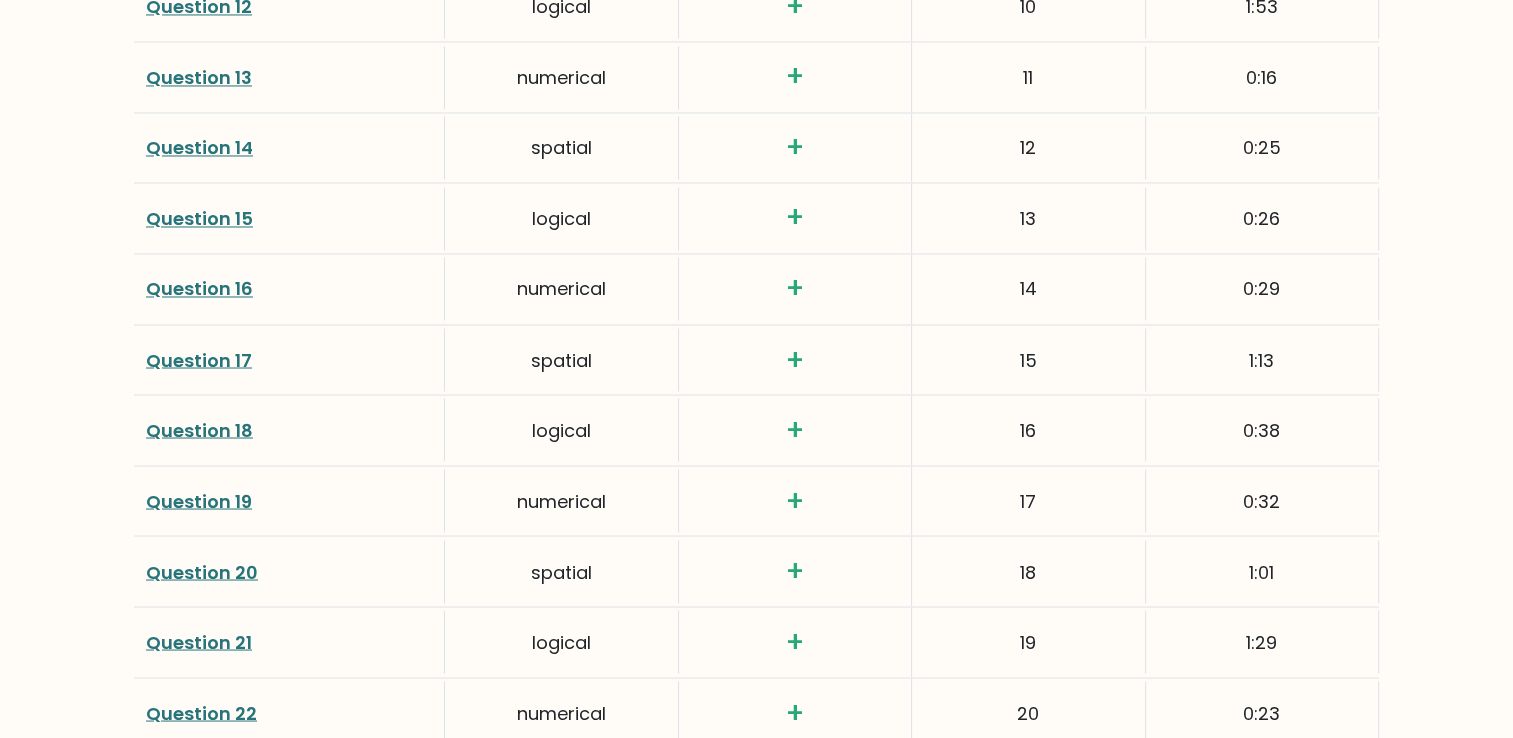 scroll, scrollTop: 3450, scrollLeft: 0, axis: vertical 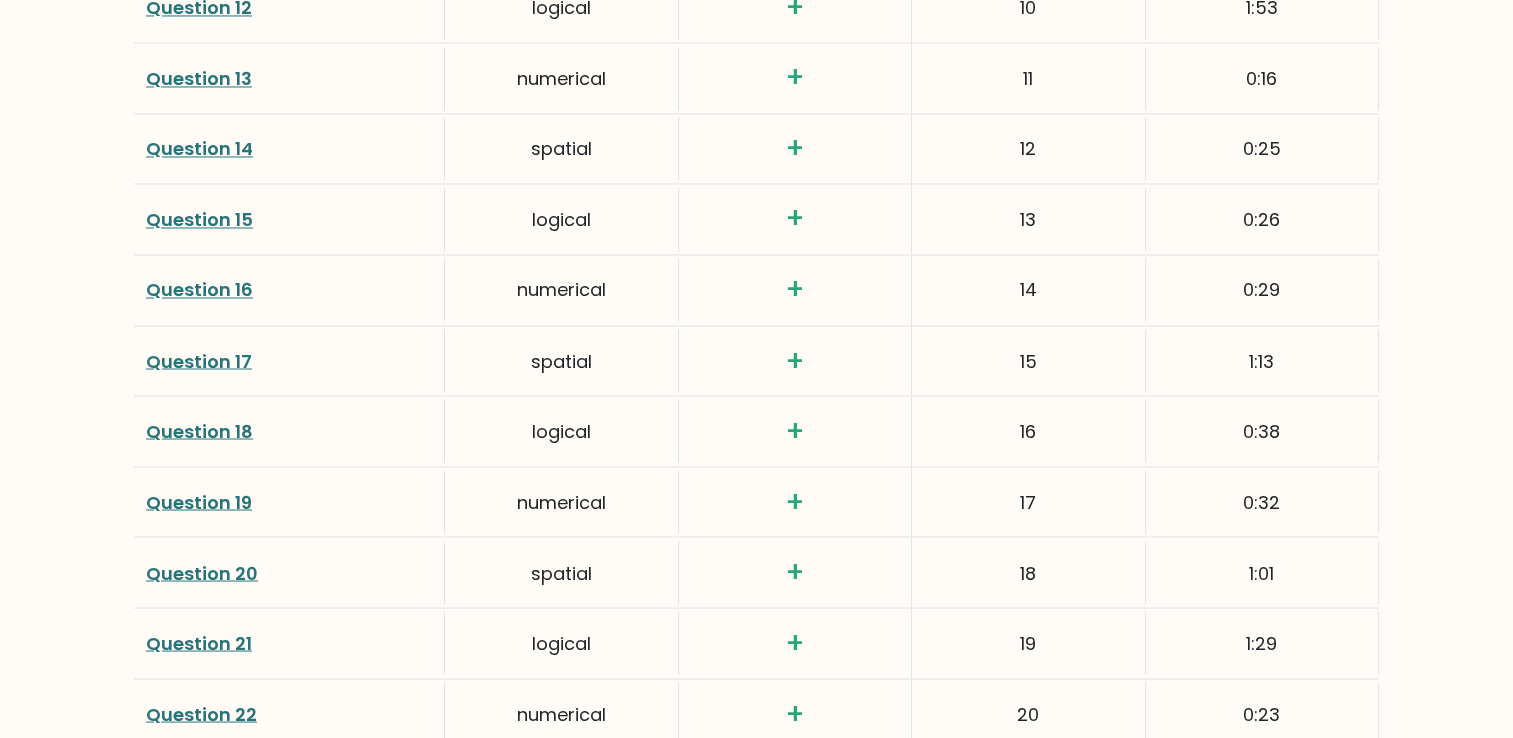 click on "Question 18" at bounding box center [199, 430] 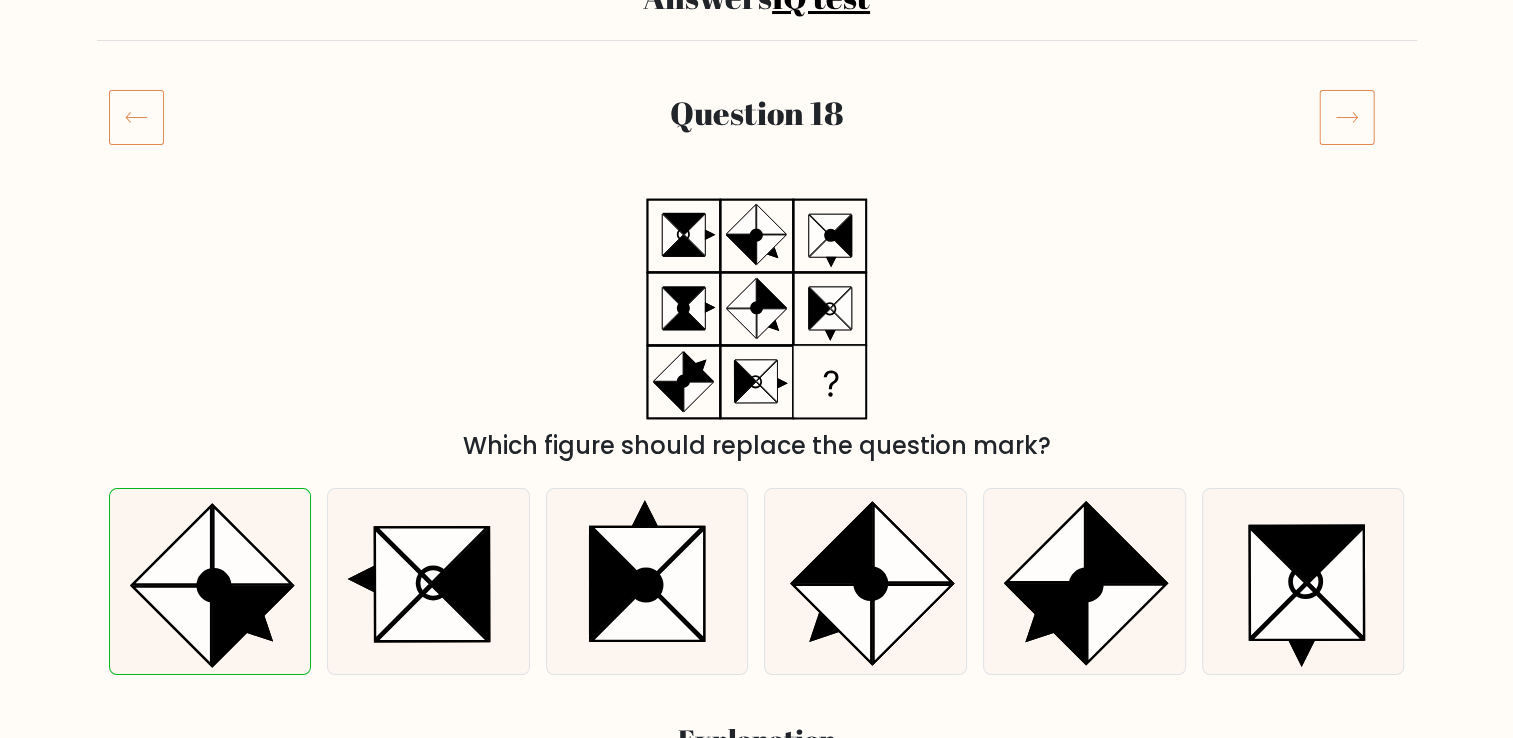 scroll, scrollTop: 188, scrollLeft: 0, axis: vertical 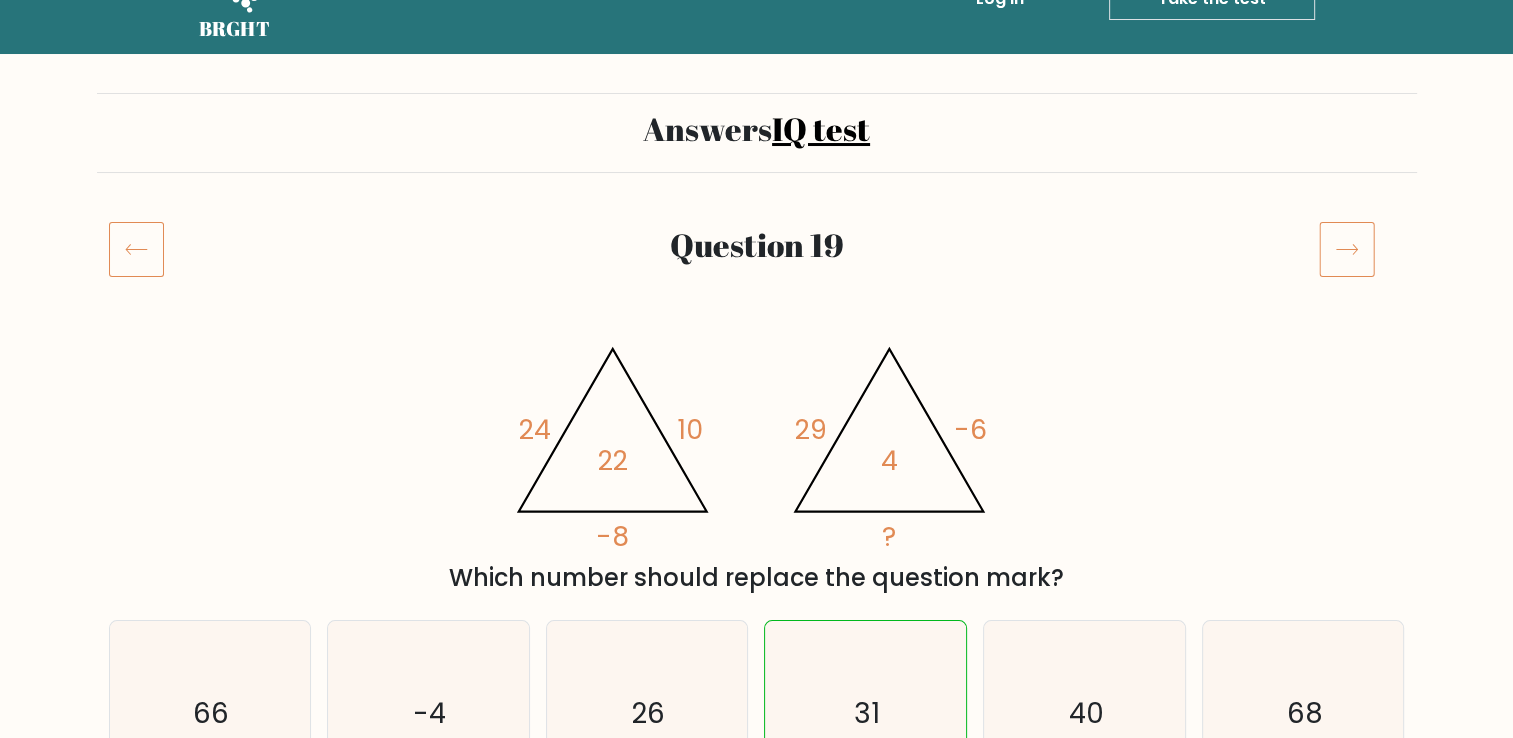 click 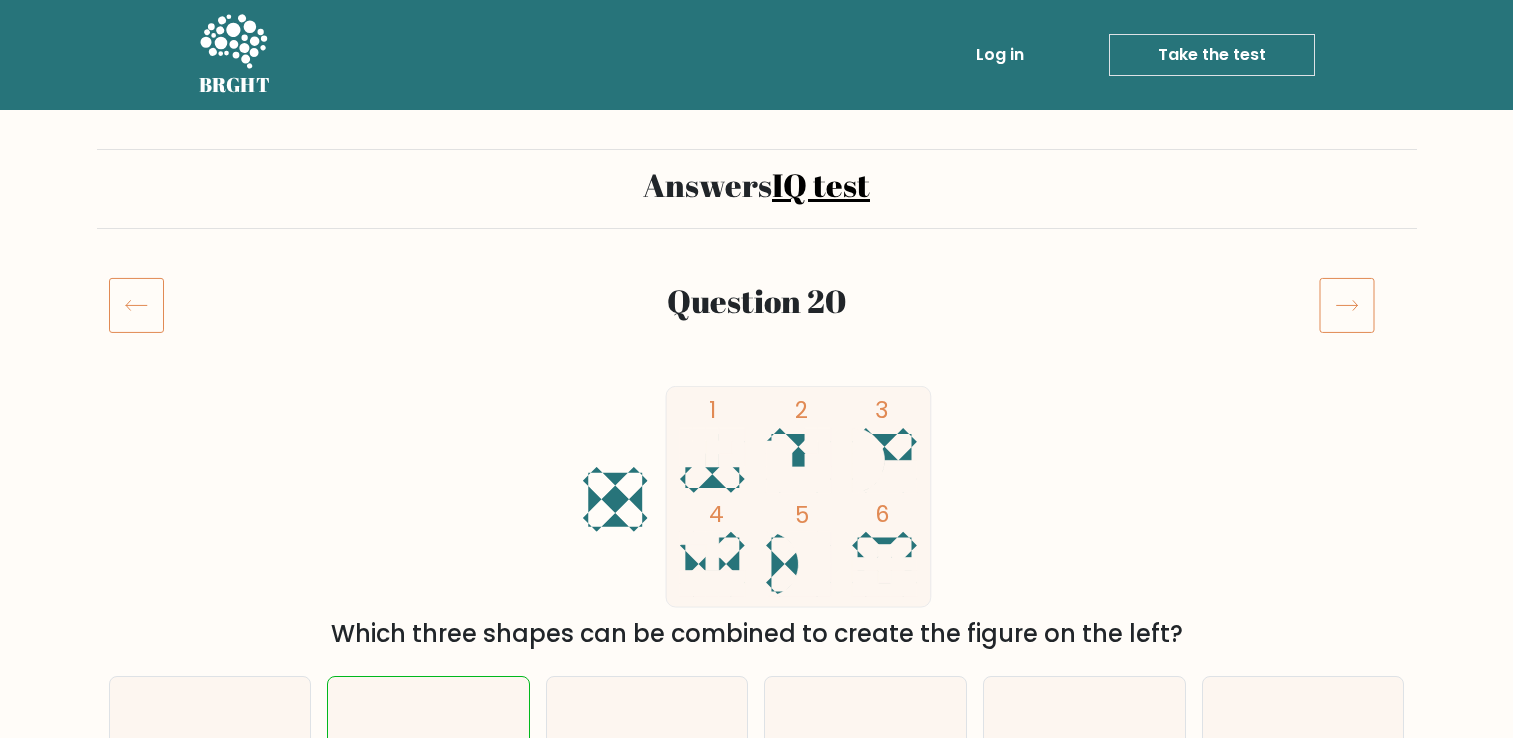 scroll, scrollTop: 0, scrollLeft: 0, axis: both 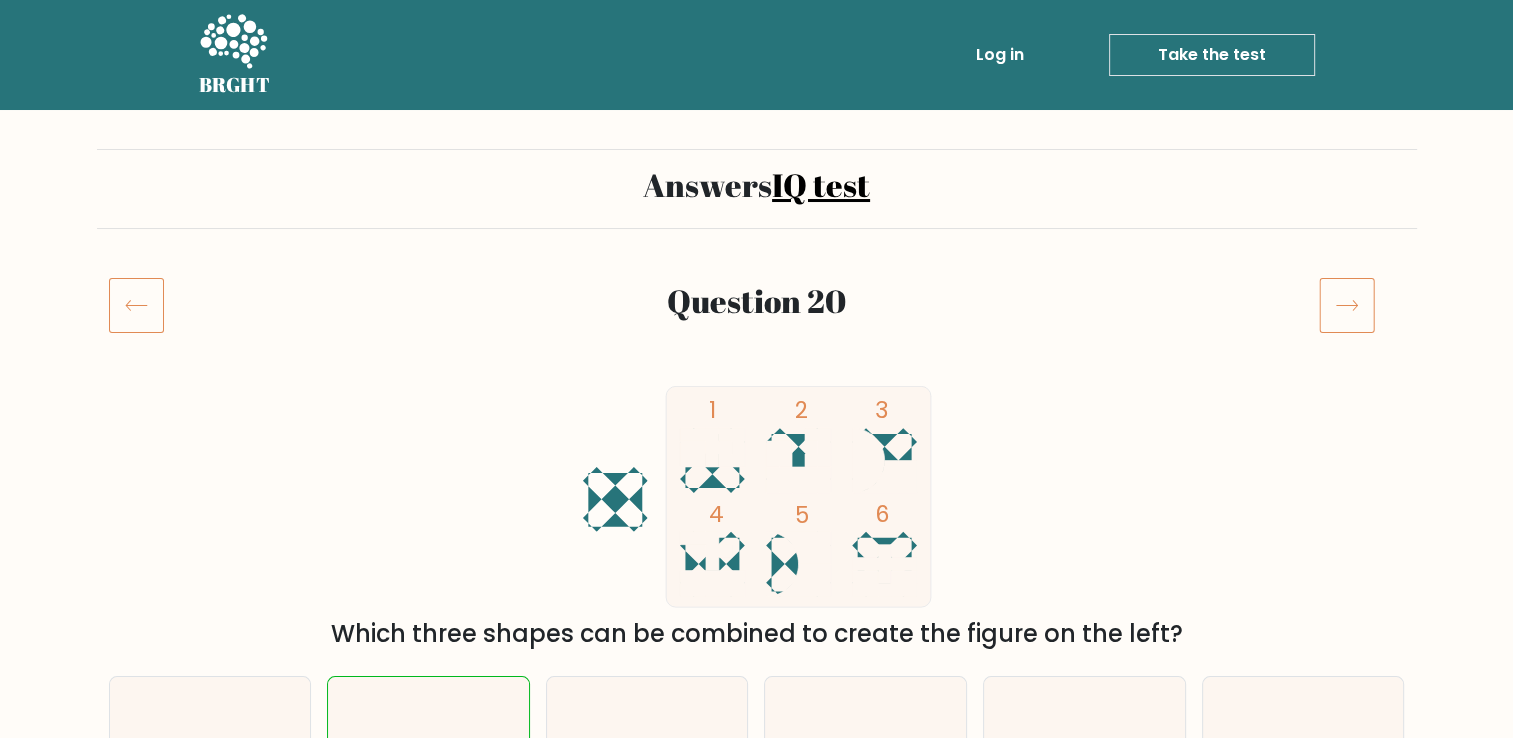 click 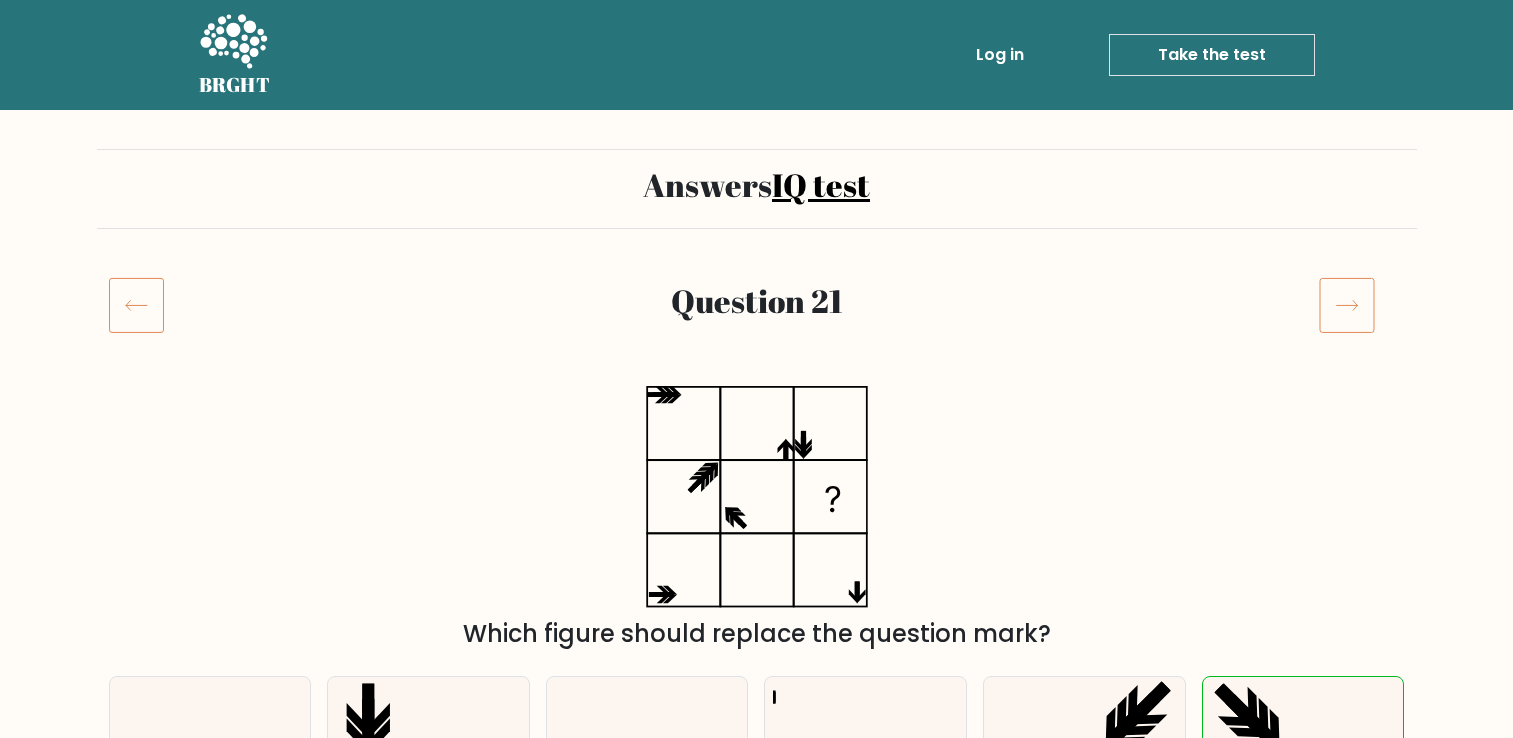 click 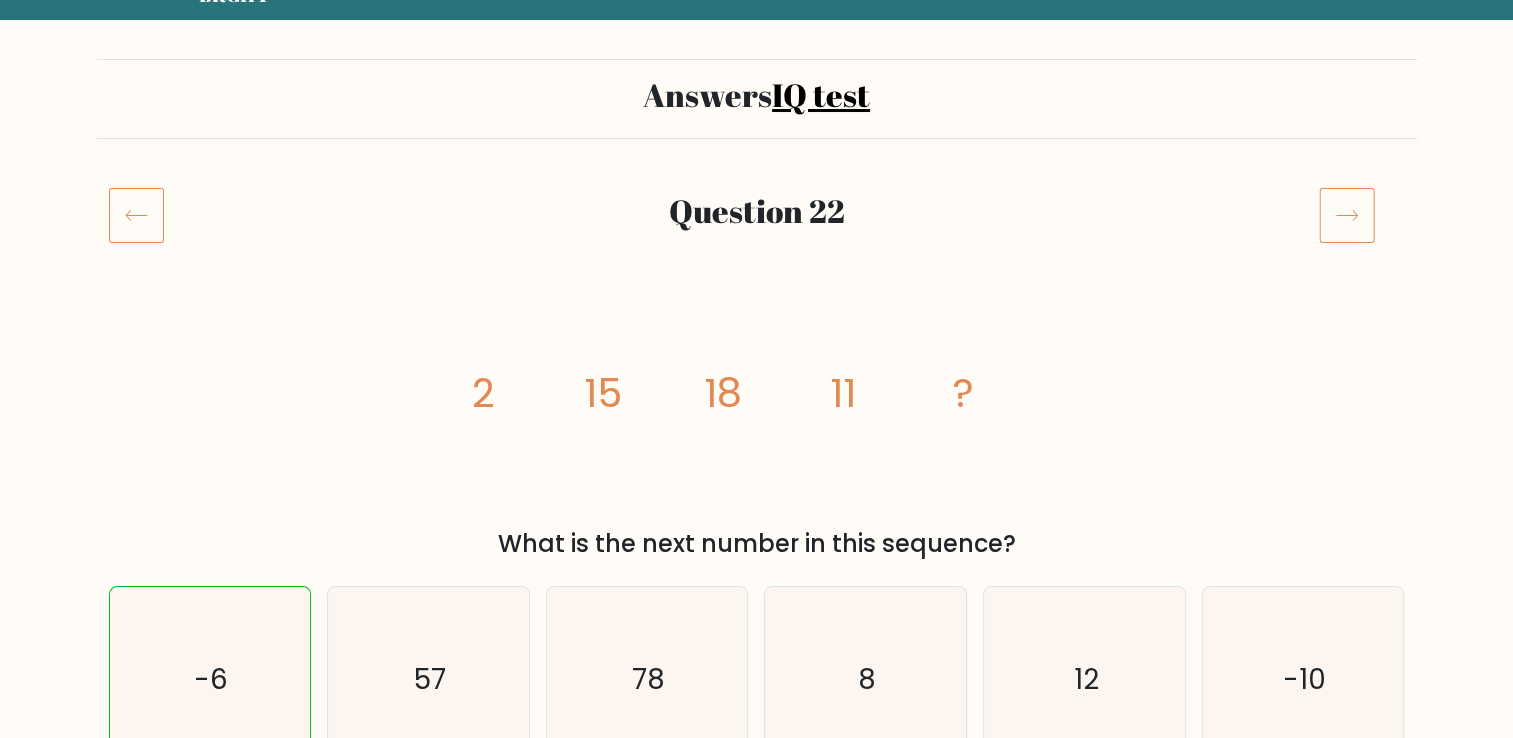 scroll, scrollTop: 91, scrollLeft: 0, axis: vertical 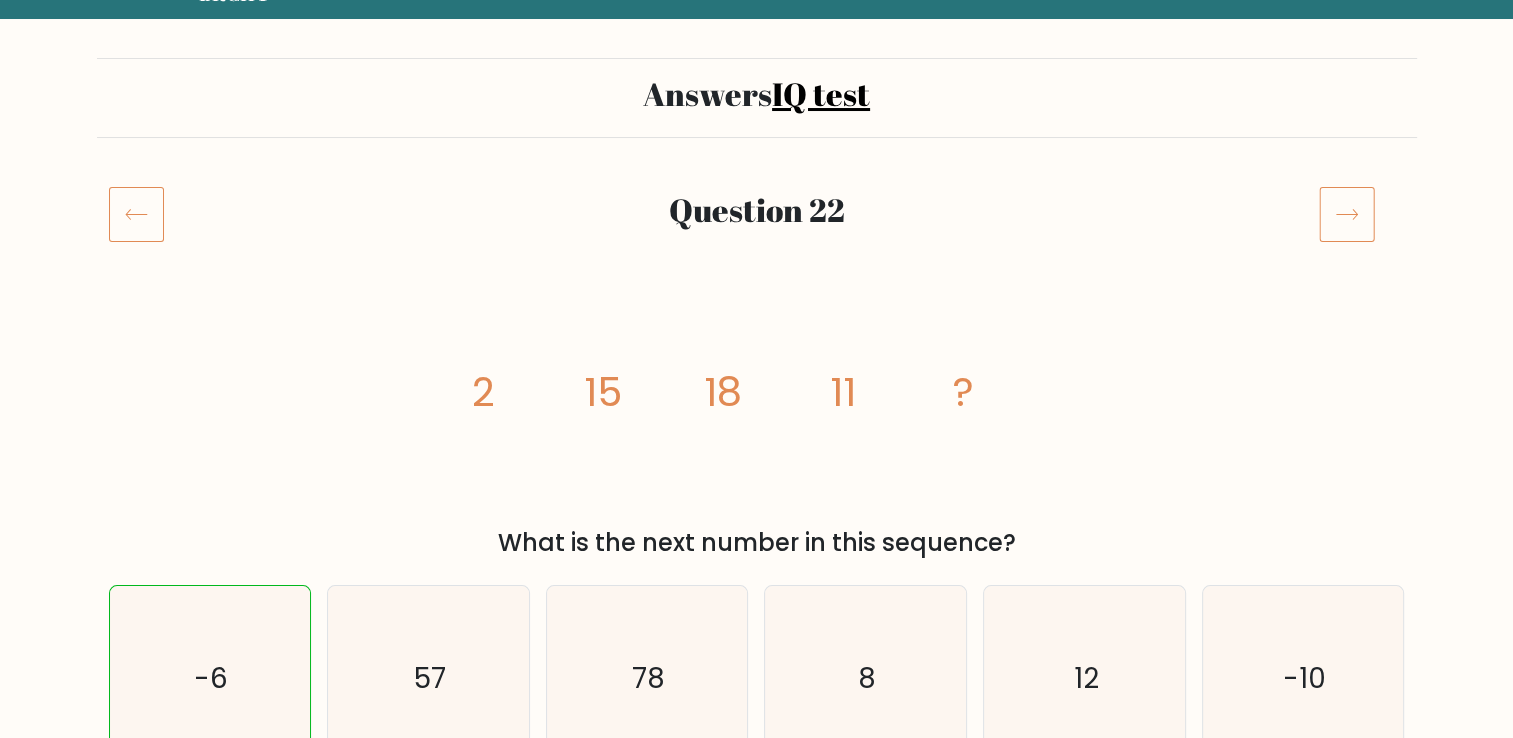 click 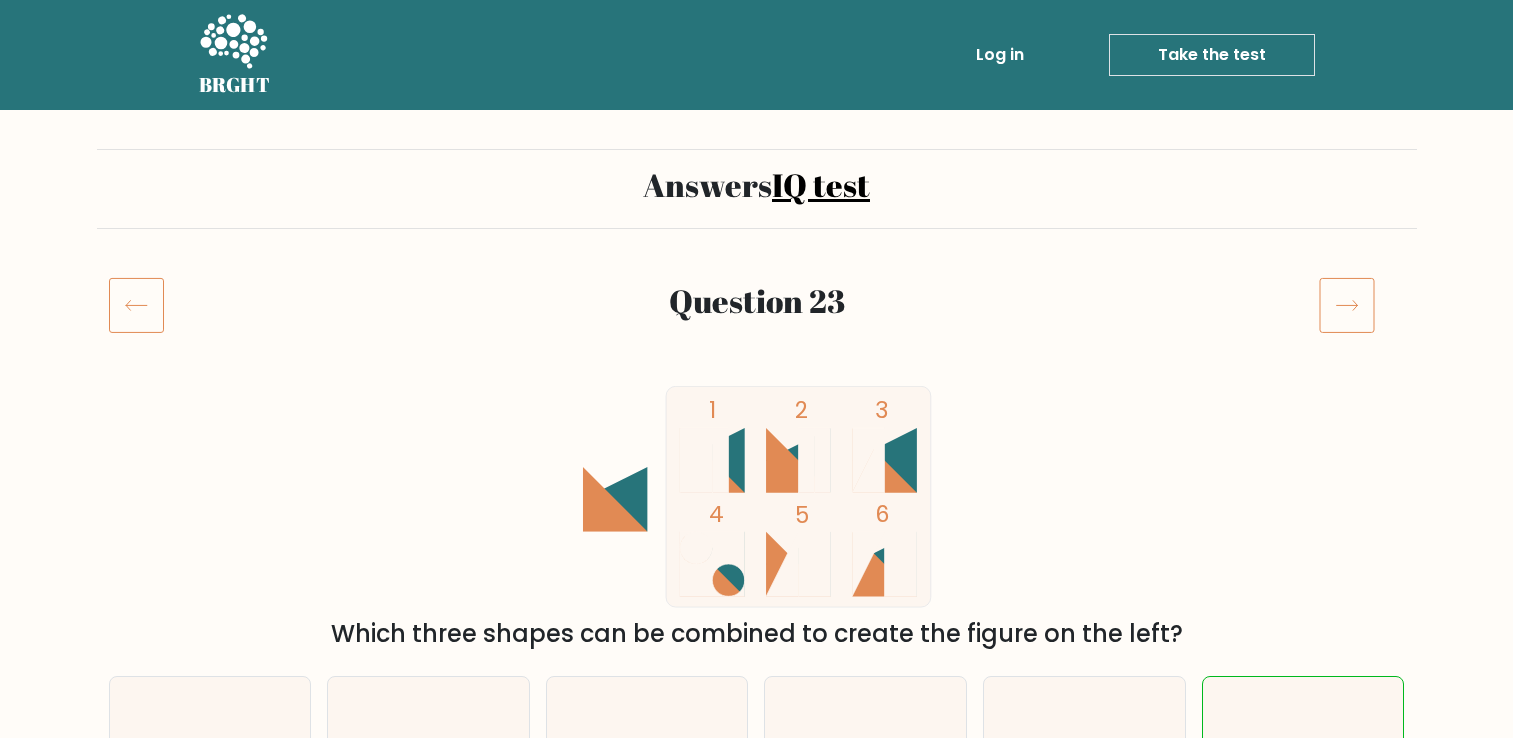 scroll, scrollTop: 0, scrollLeft: 0, axis: both 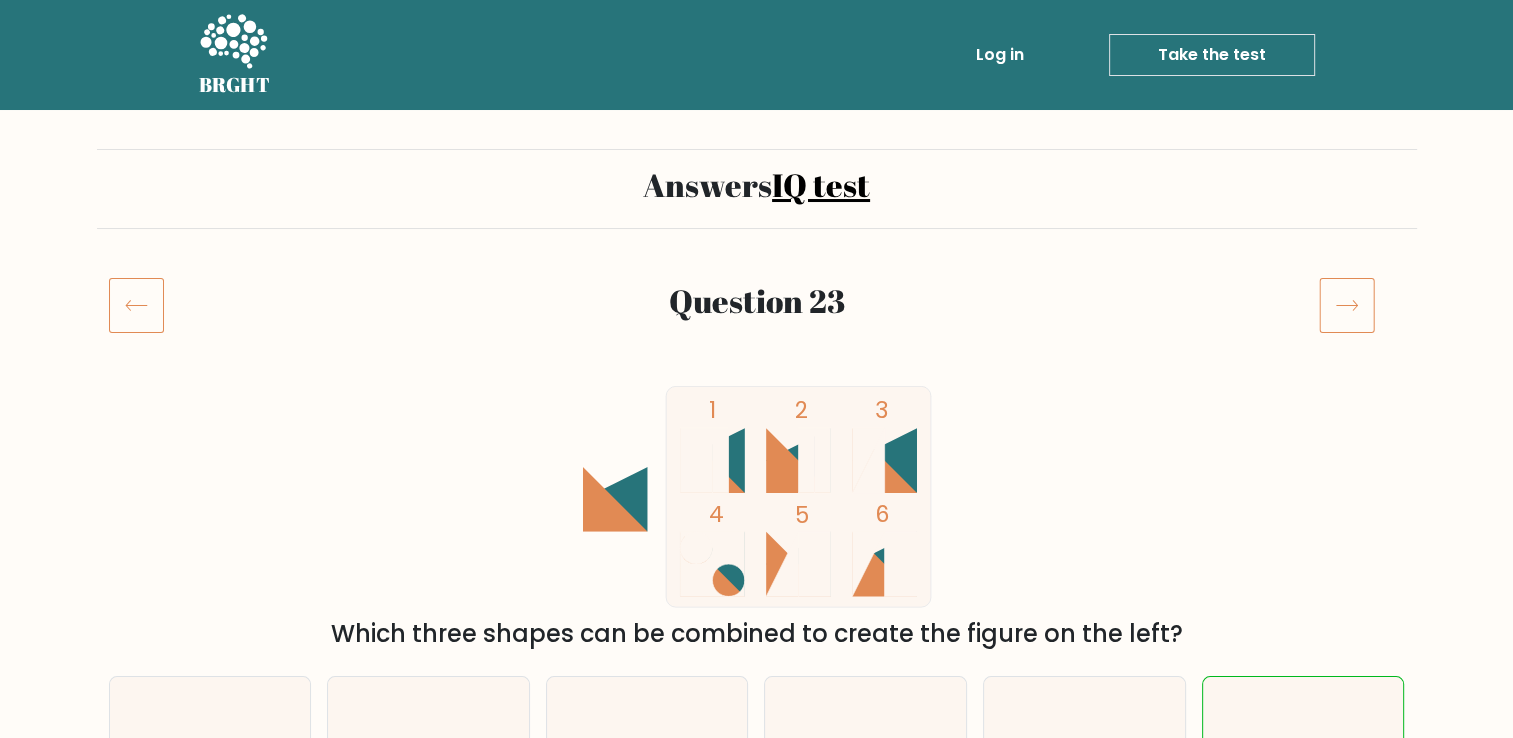 click 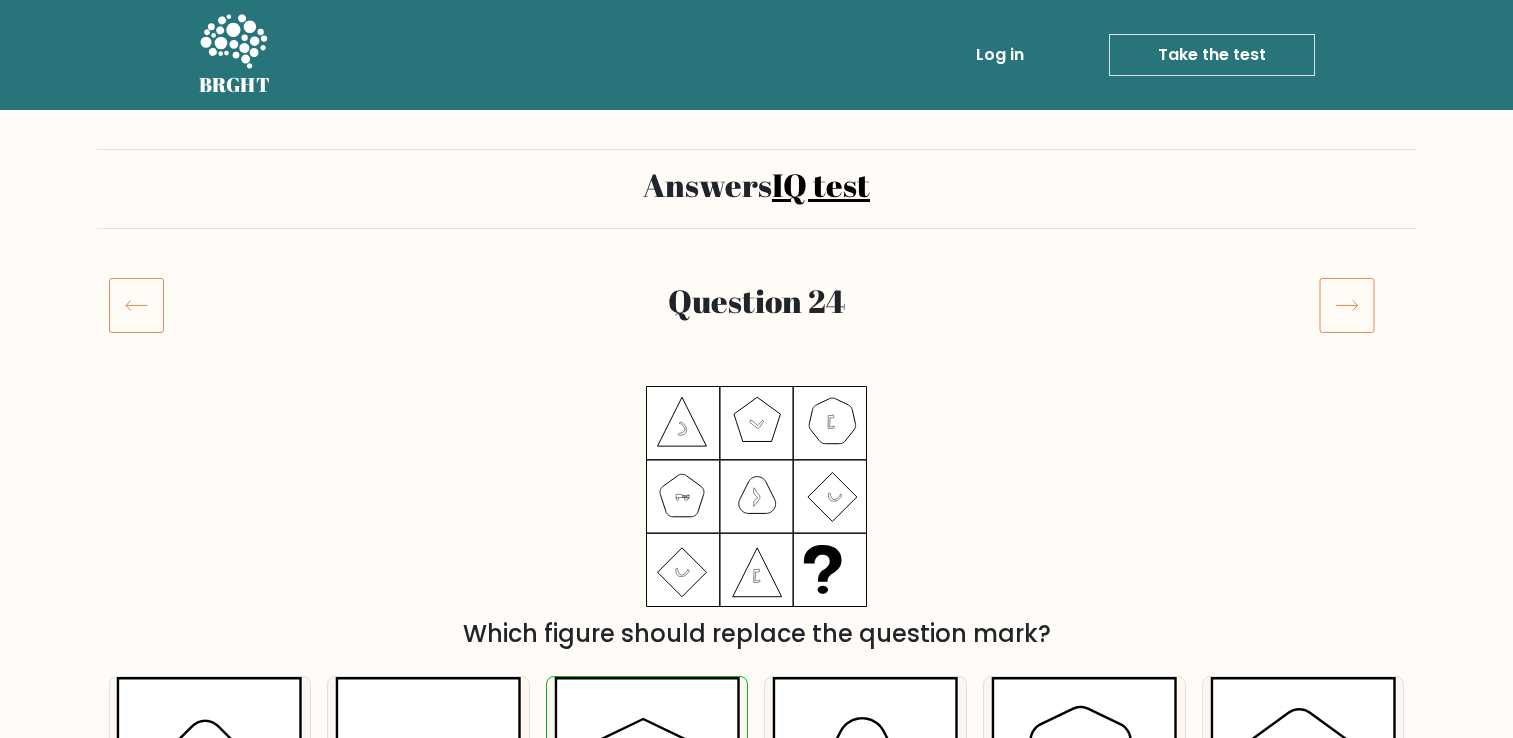 scroll, scrollTop: 0, scrollLeft: 0, axis: both 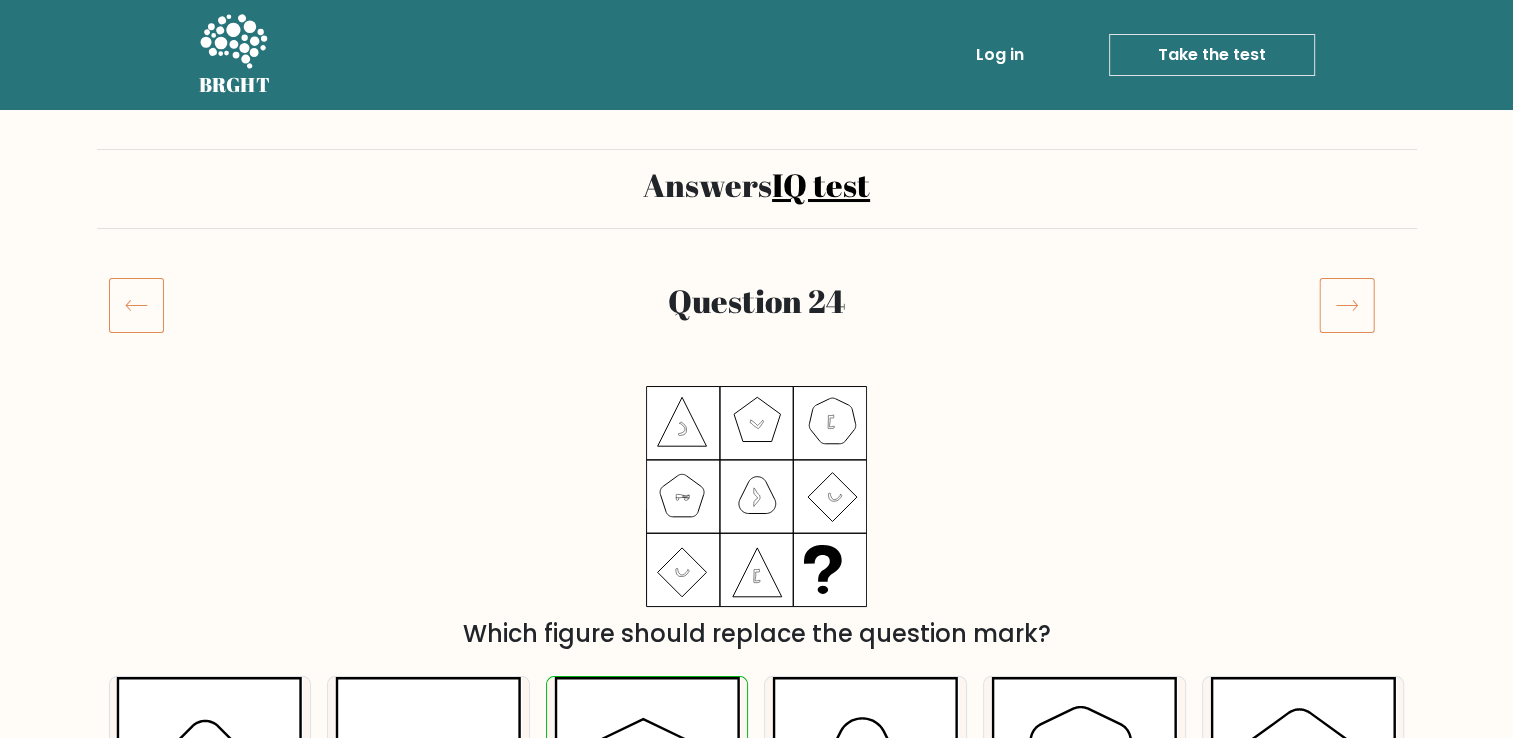 click 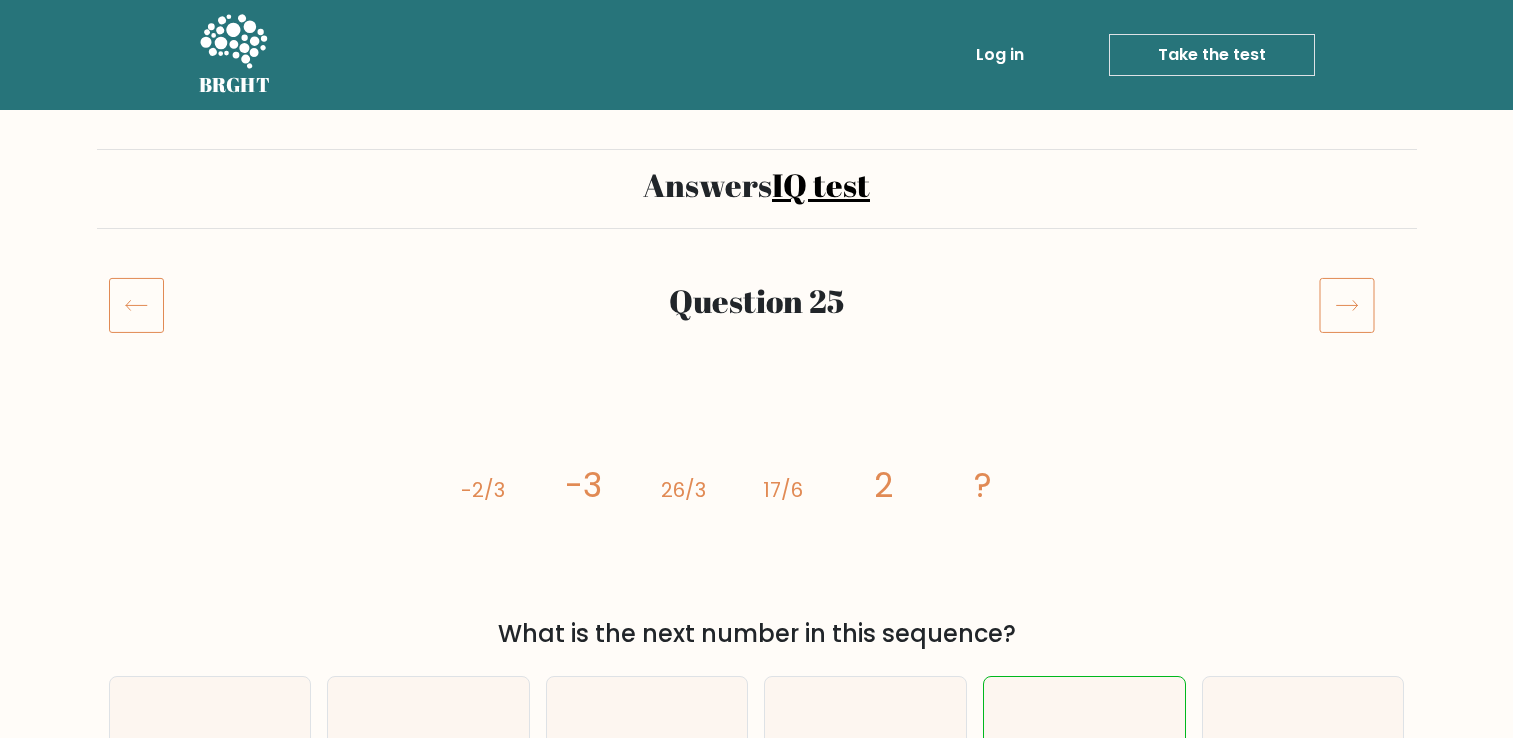 scroll, scrollTop: 0, scrollLeft: 0, axis: both 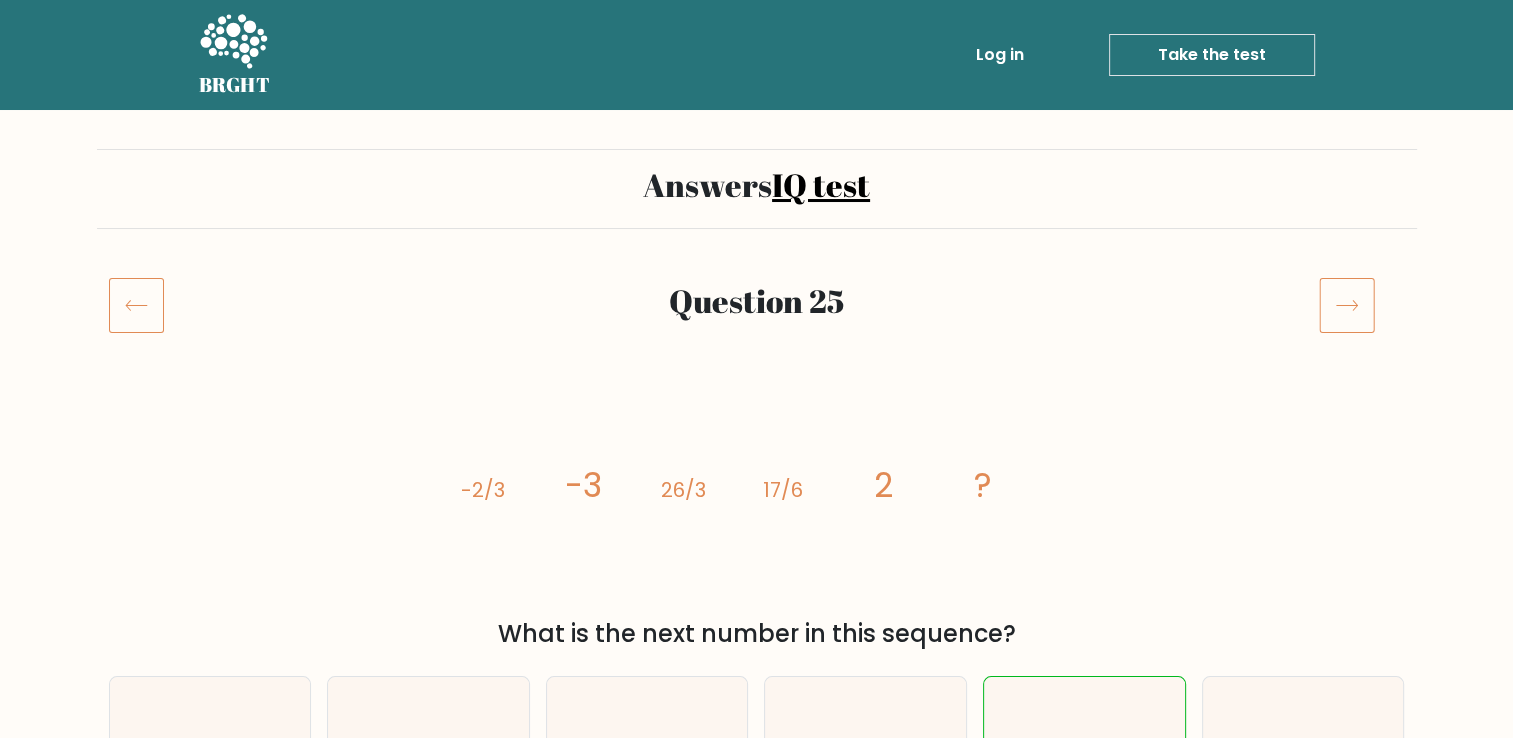 click 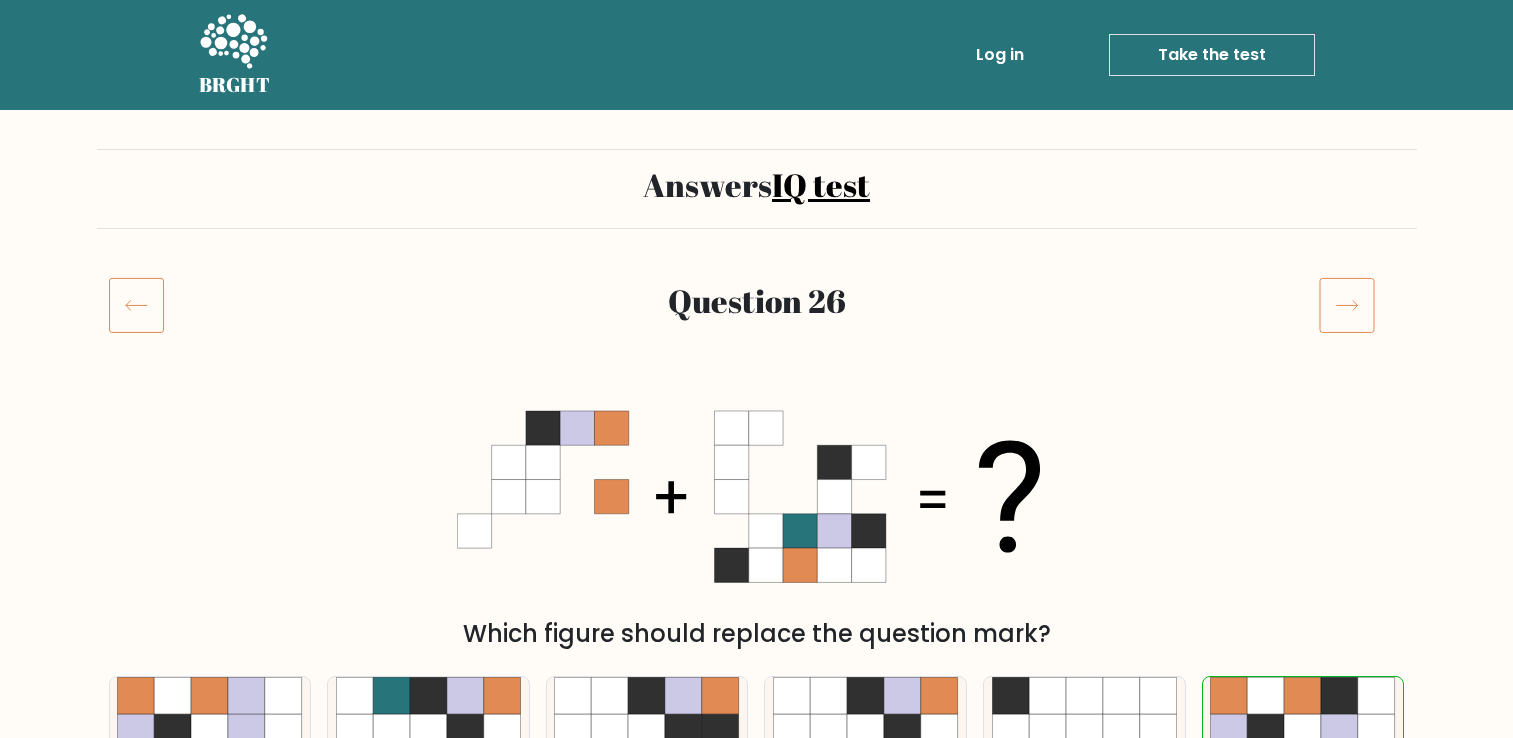 scroll, scrollTop: 0, scrollLeft: 0, axis: both 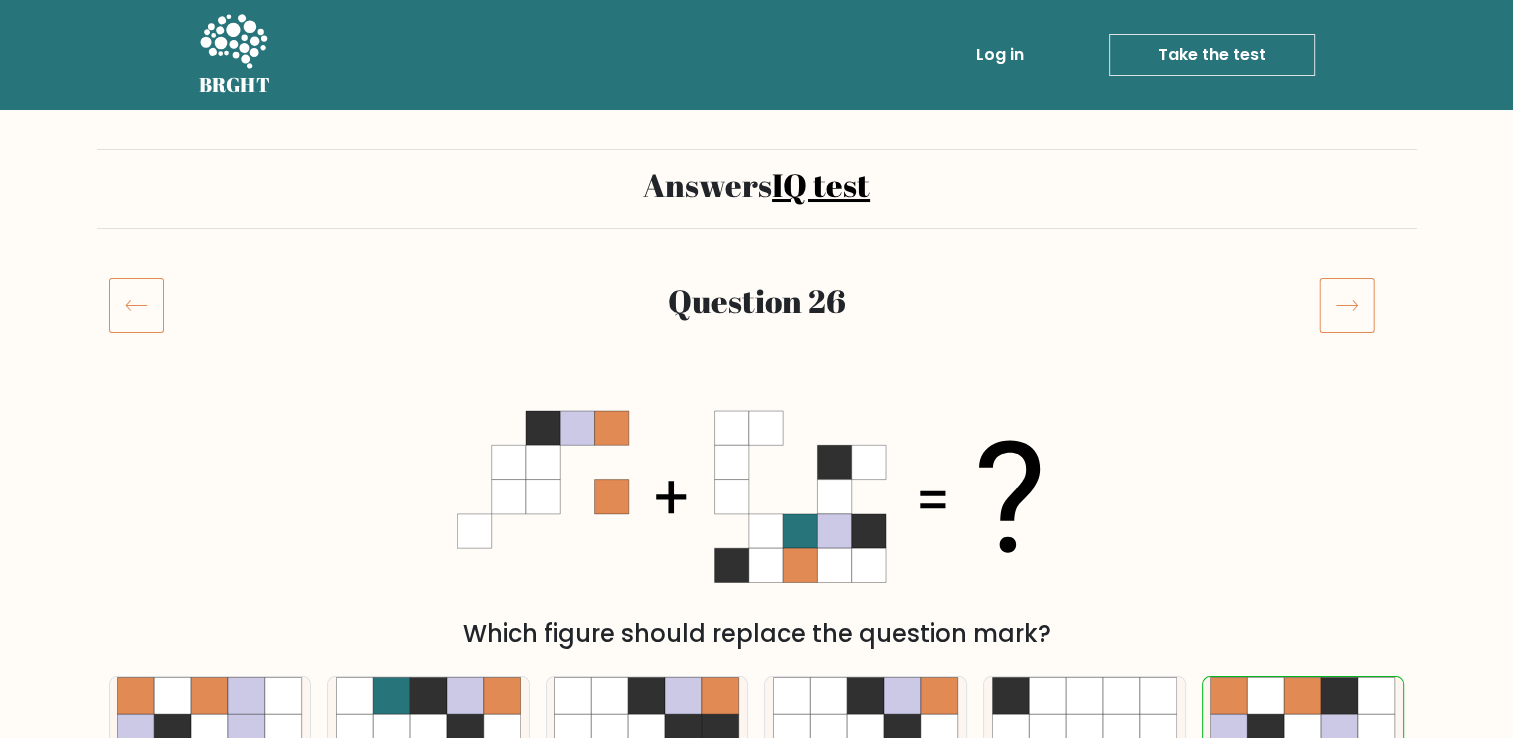 click 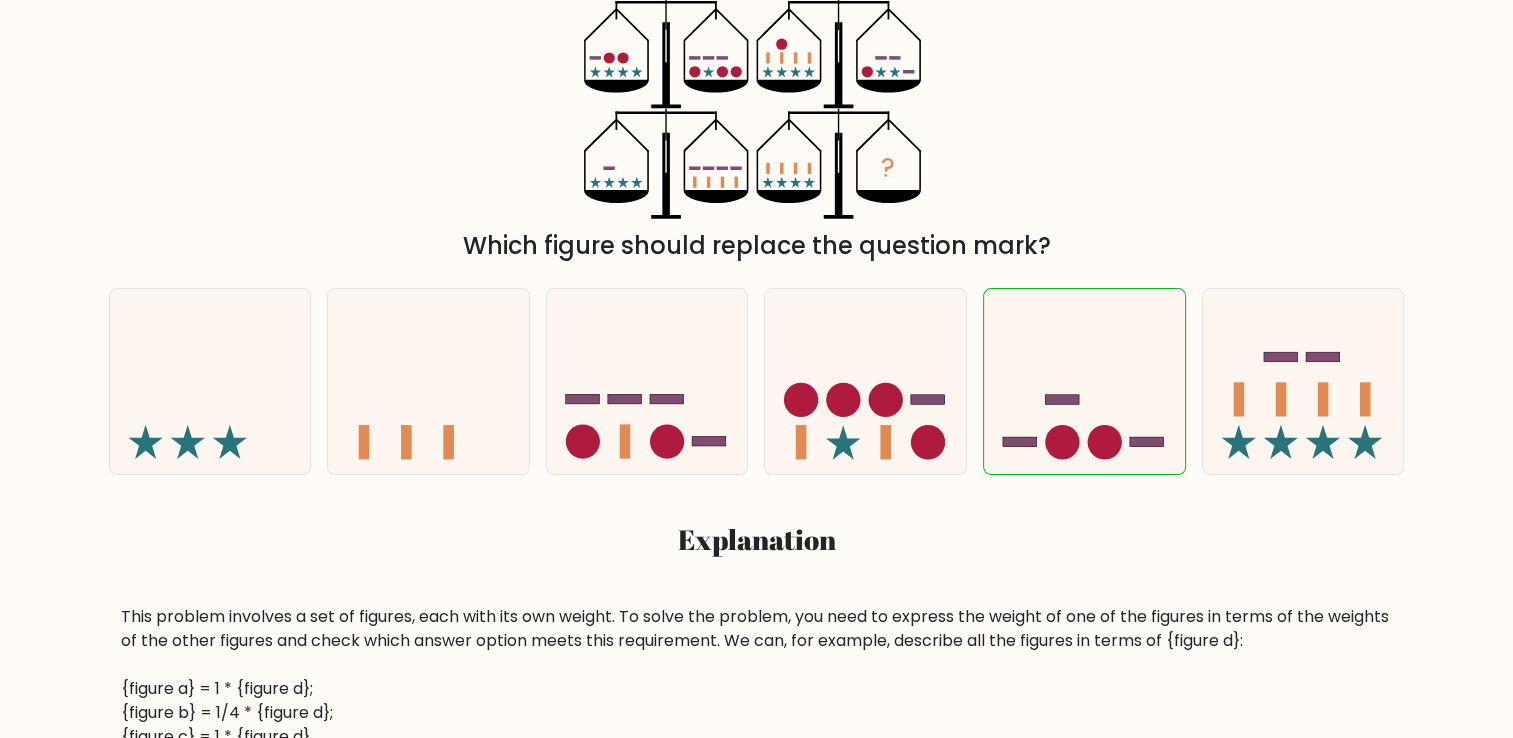 scroll, scrollTop: 383, scrollLeft: 0, axis: vertical 